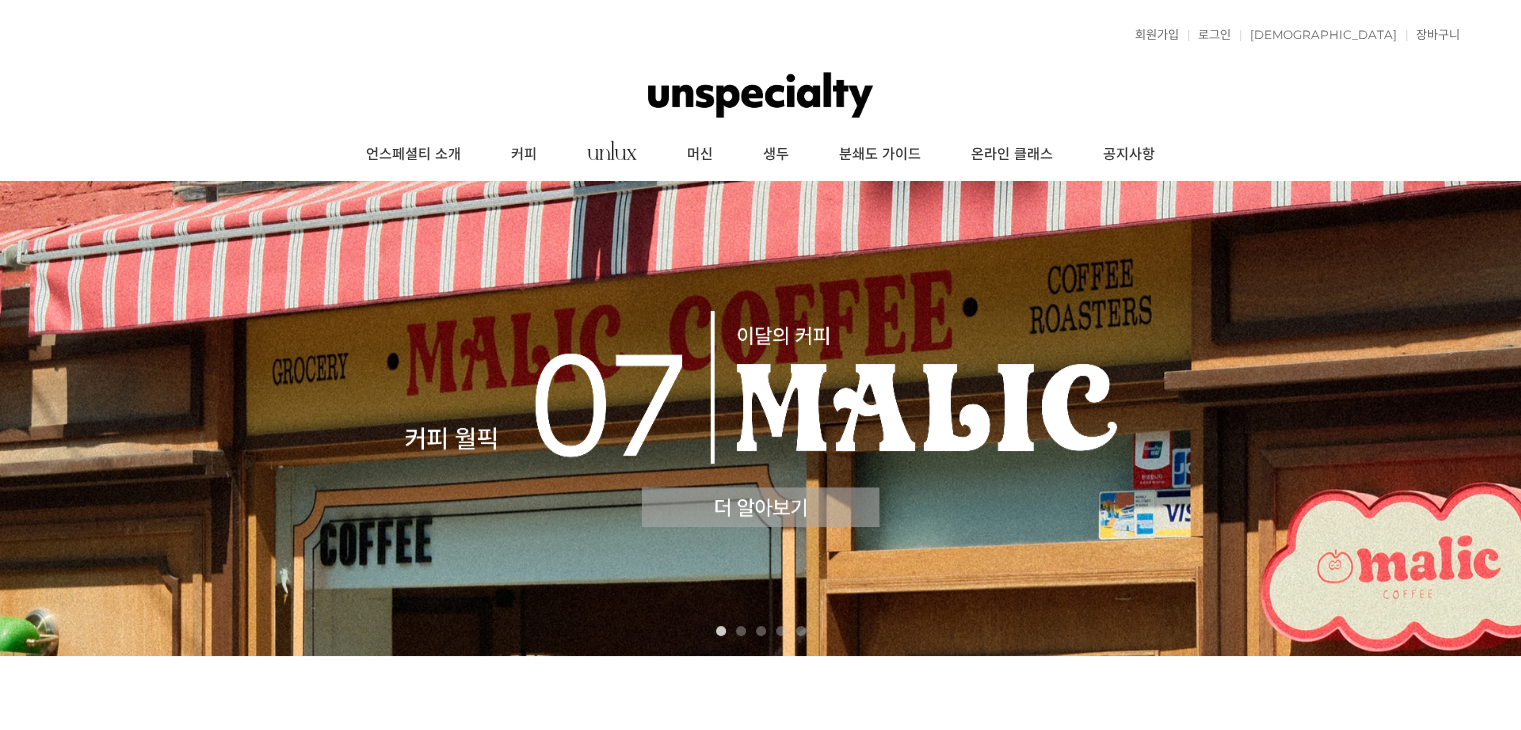 scroll, scrollTop: 0, scrollLeft: 0, axis: both 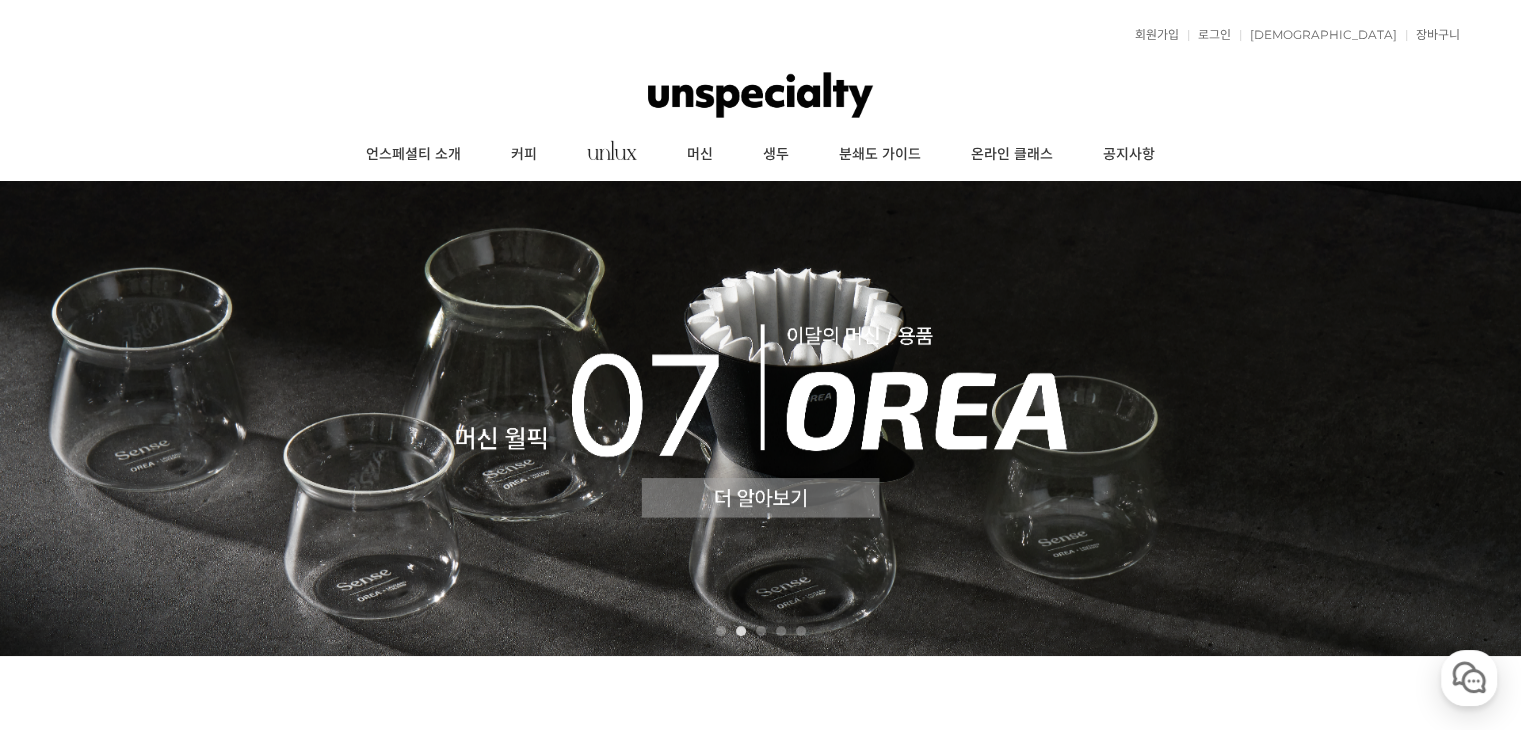 click at bounding box center [760, 418] 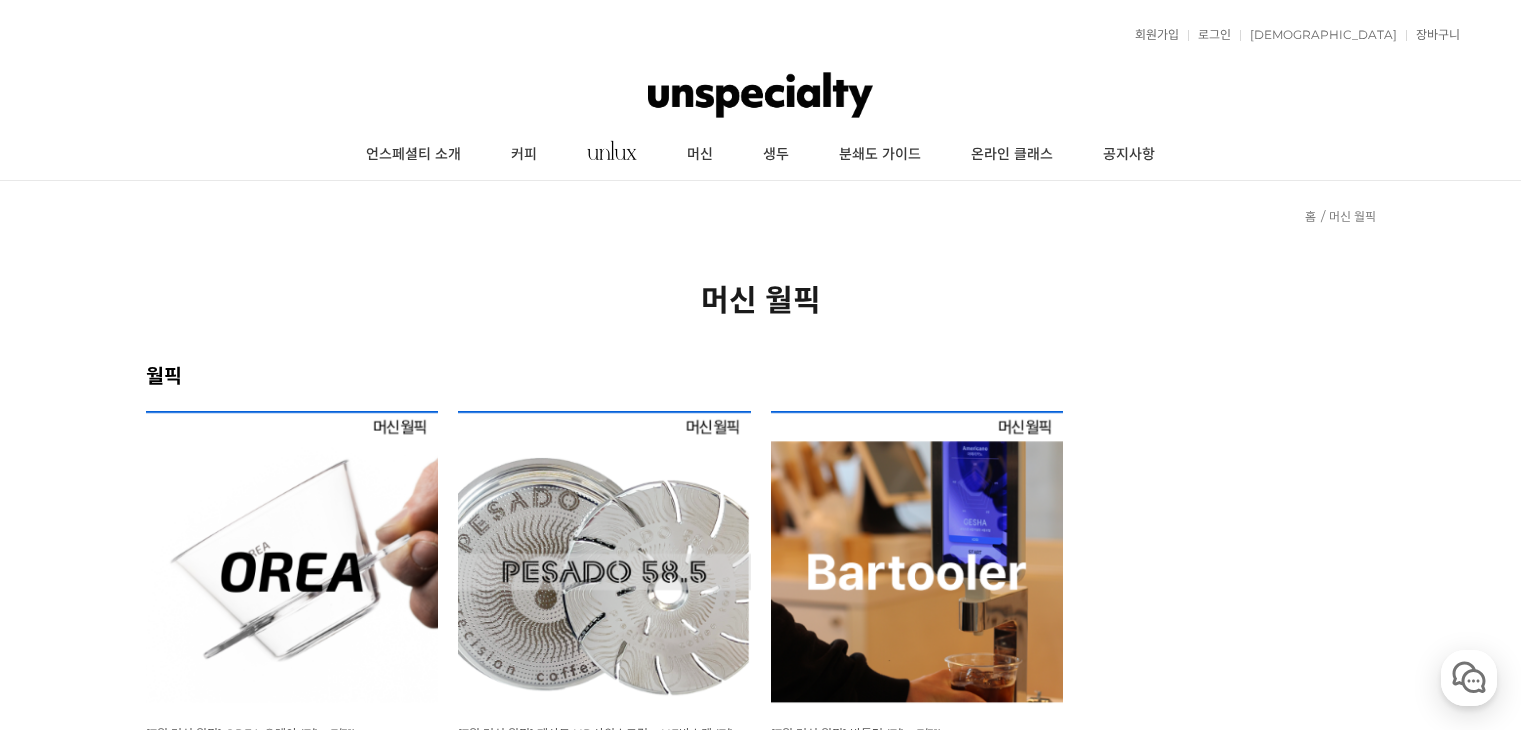 scroll, scrollTop: 0, scrollLeft: 0, axis: both 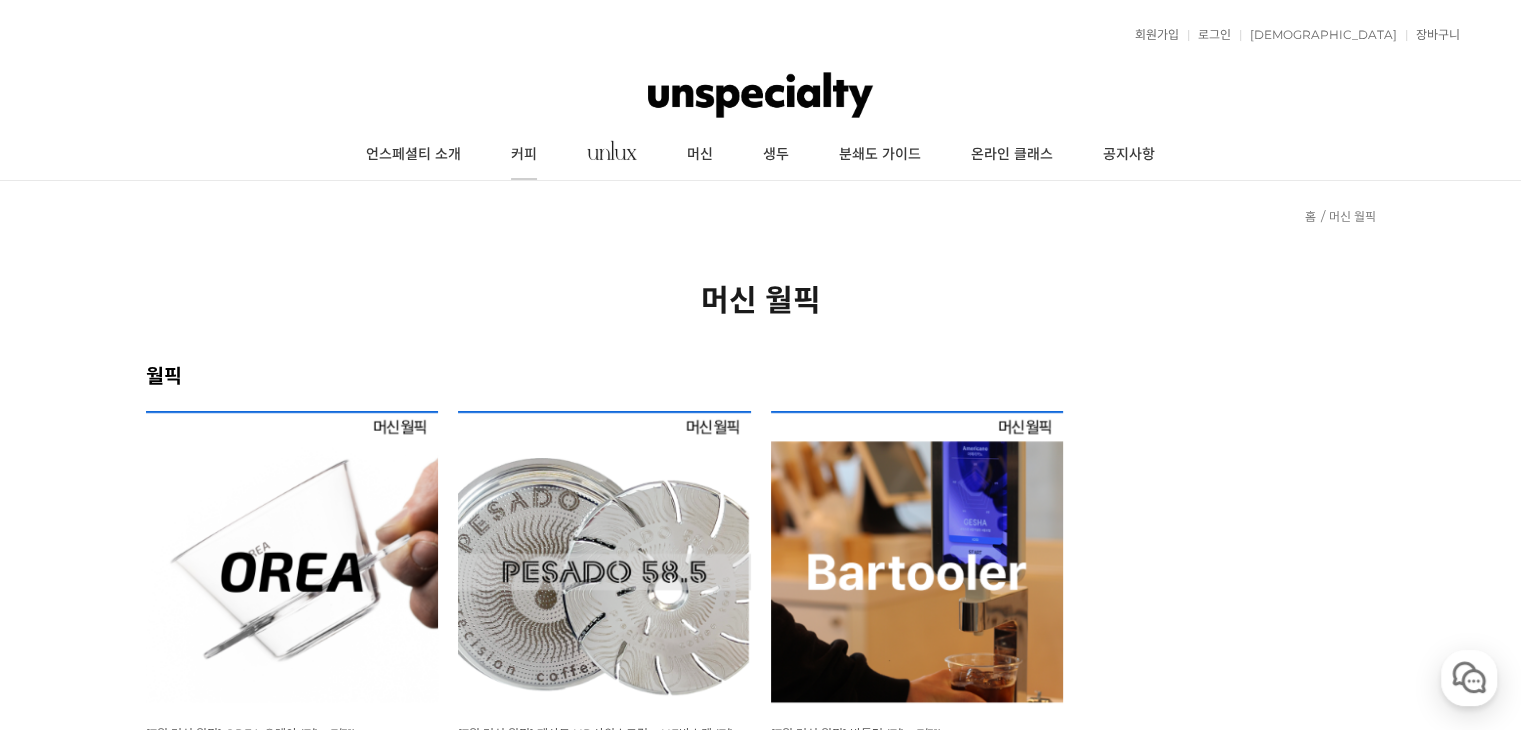 click on "커피" at bounding box center (524, 155) 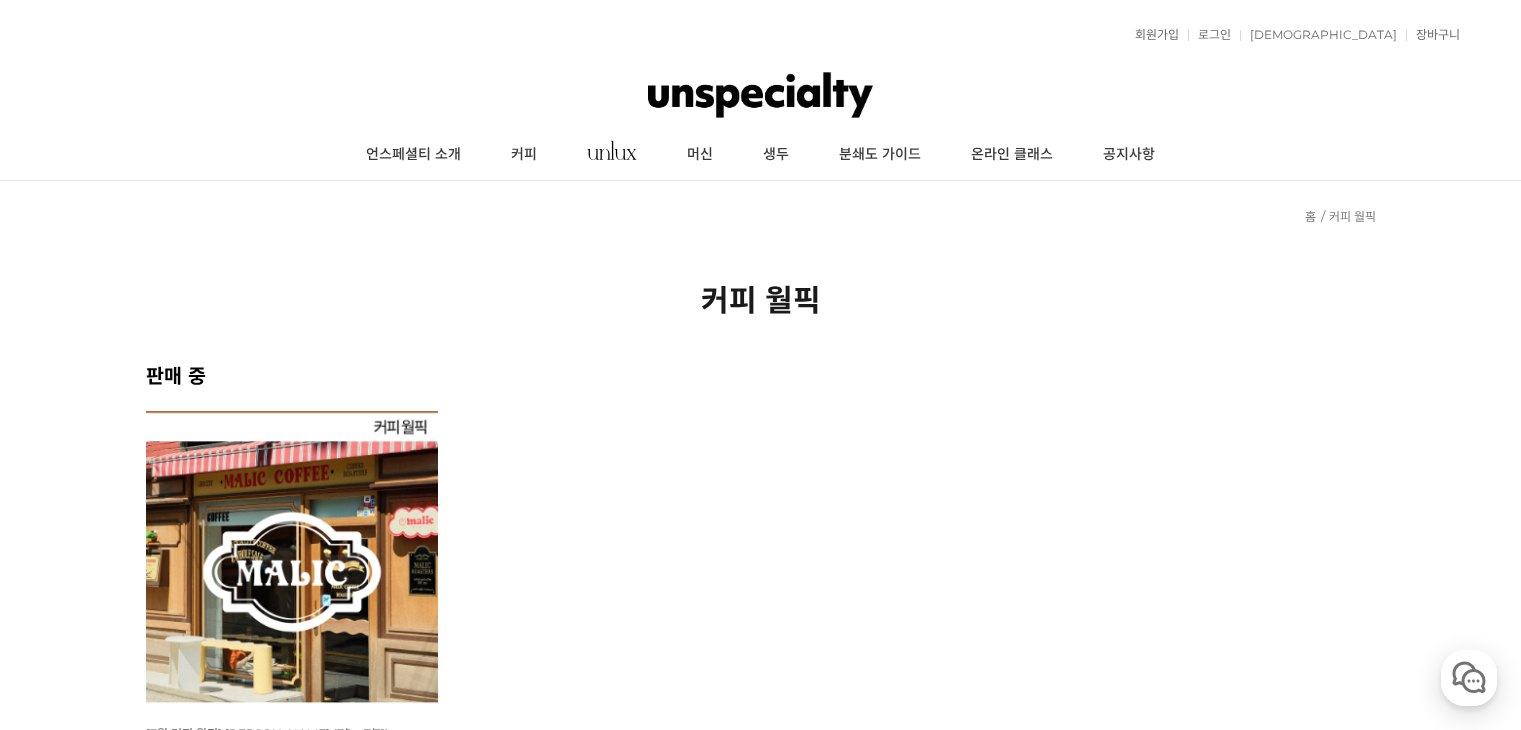 scroll, scrollTop: 0, scrollLeft: 0, axis: both 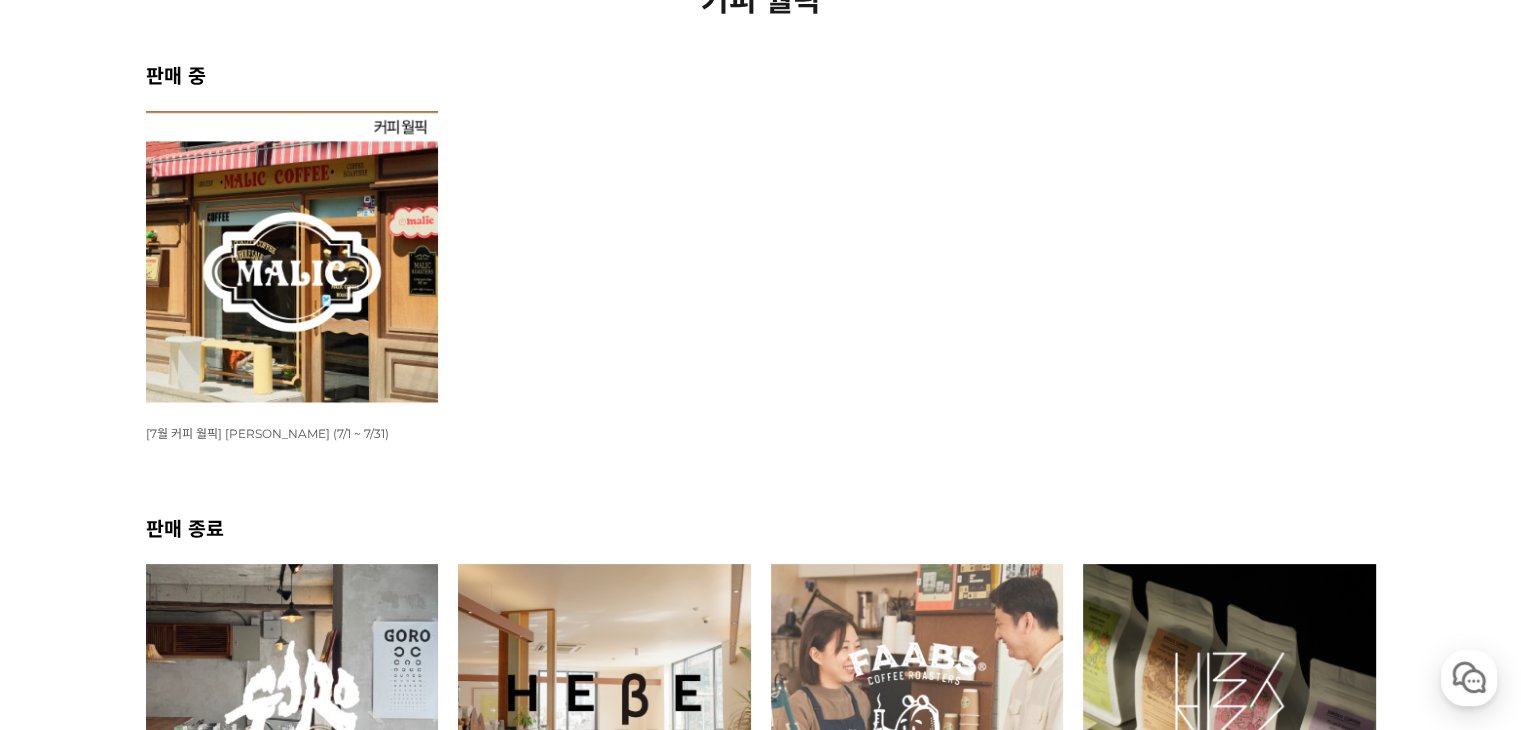 click at bounding box center (292, 257) 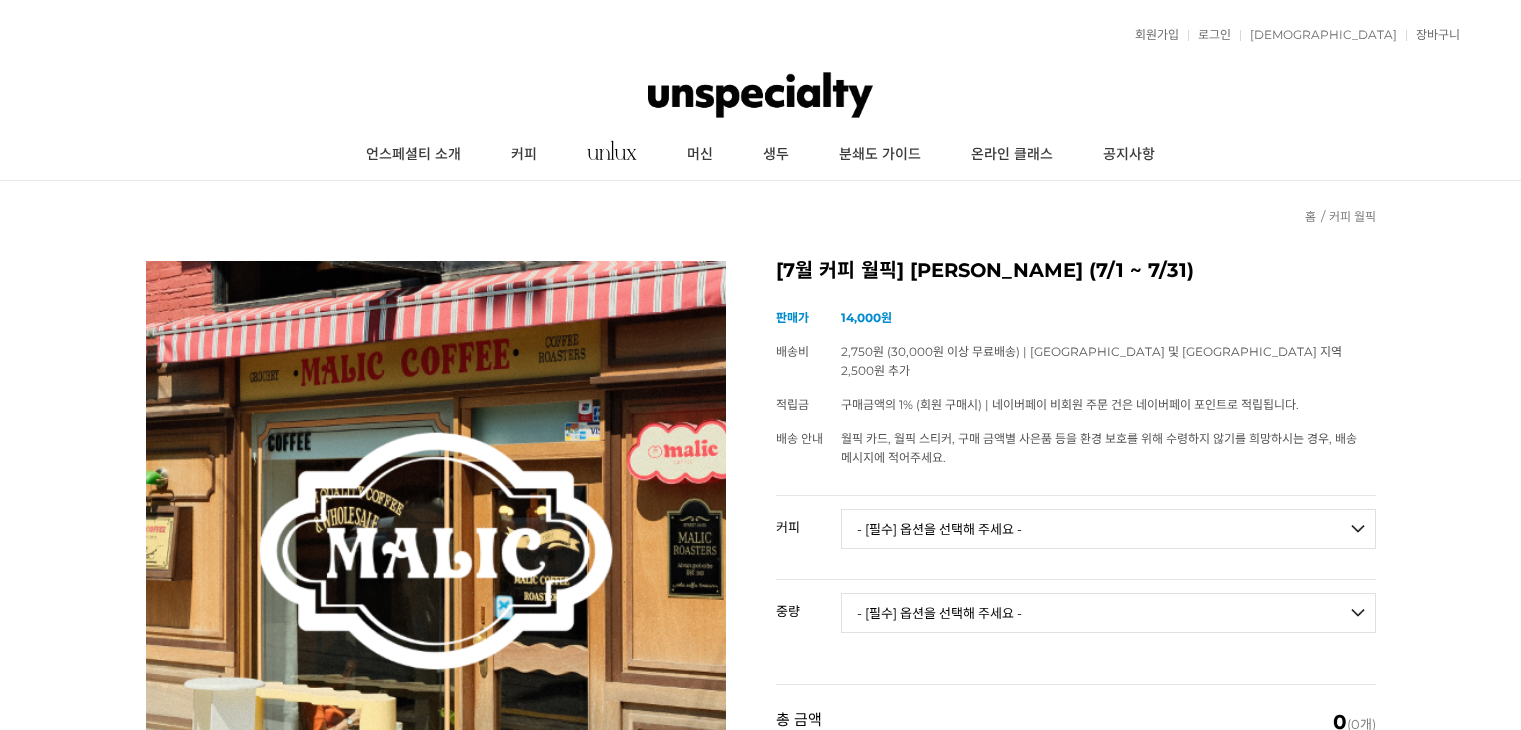 scroll, scrollTop: 0, scrollLeft: 0, axis: both 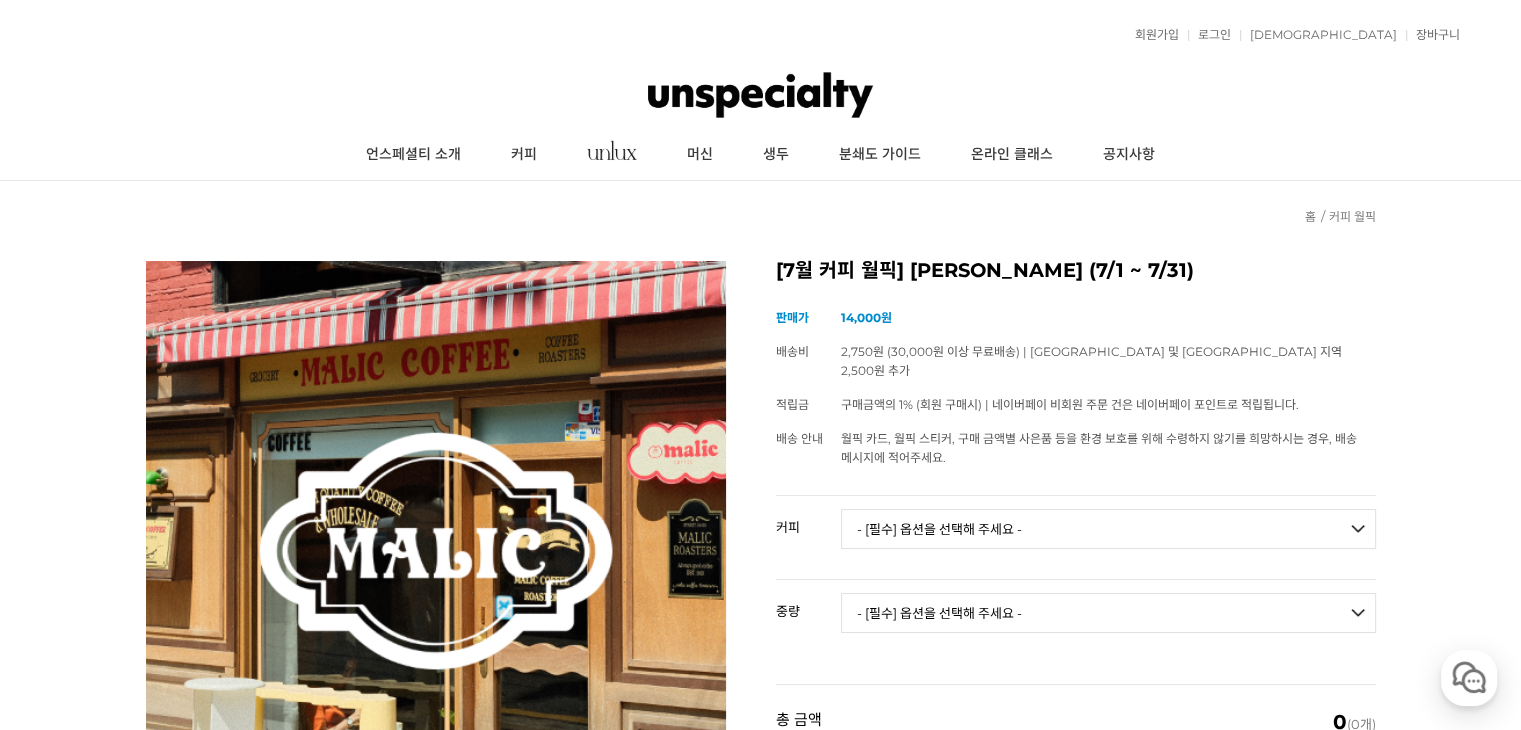 click on "- [필수] 옵션을 선택해 주세요 - ------------------- 언스페셜티 분쇄도 가이드 종이(주문 1개당 최대 1개 제공) 그레이프 쥬스 (언스페셜티 블렌드) 애플 쥬스 (언스페셜티 블렌드) 허니 자몽 쥬스 (언스페셜티 블렌드) [기획상품] 2024 Best of Panama 3종 10g 레시피팩 프루티 블렌드 마일드 블렌드 모닝 블렌드 #1 탄자니아 아카시아 힐스 게이샤 AA 풀리 워시드 [품절] #2 콜롬비아 포파얀 슈가케인 디카페인 #3 에티오피아 알로 타미루 미리가 74158 워시드 #4 에티오피아 첼베사 워시드 디카페인 #5 케냐 뚱구리 AB 풀리 워시드 [품절] #6 에티오피아 버그 우 셀렉션 에얼룸 내추럴 (Lot2) #7 에티오피아 알로 타미루 무라고 74158 클래식 워시드 #8 케냐 은가라투아 AB 워시드 (Lot 159) [품절] [7.4 오픈] #9 온두라스 마리사벨 카바예로 파카마라 워시드 #24 페루 알토 미라도르 게이샤 워시드" at bounding box center (1108, 529) 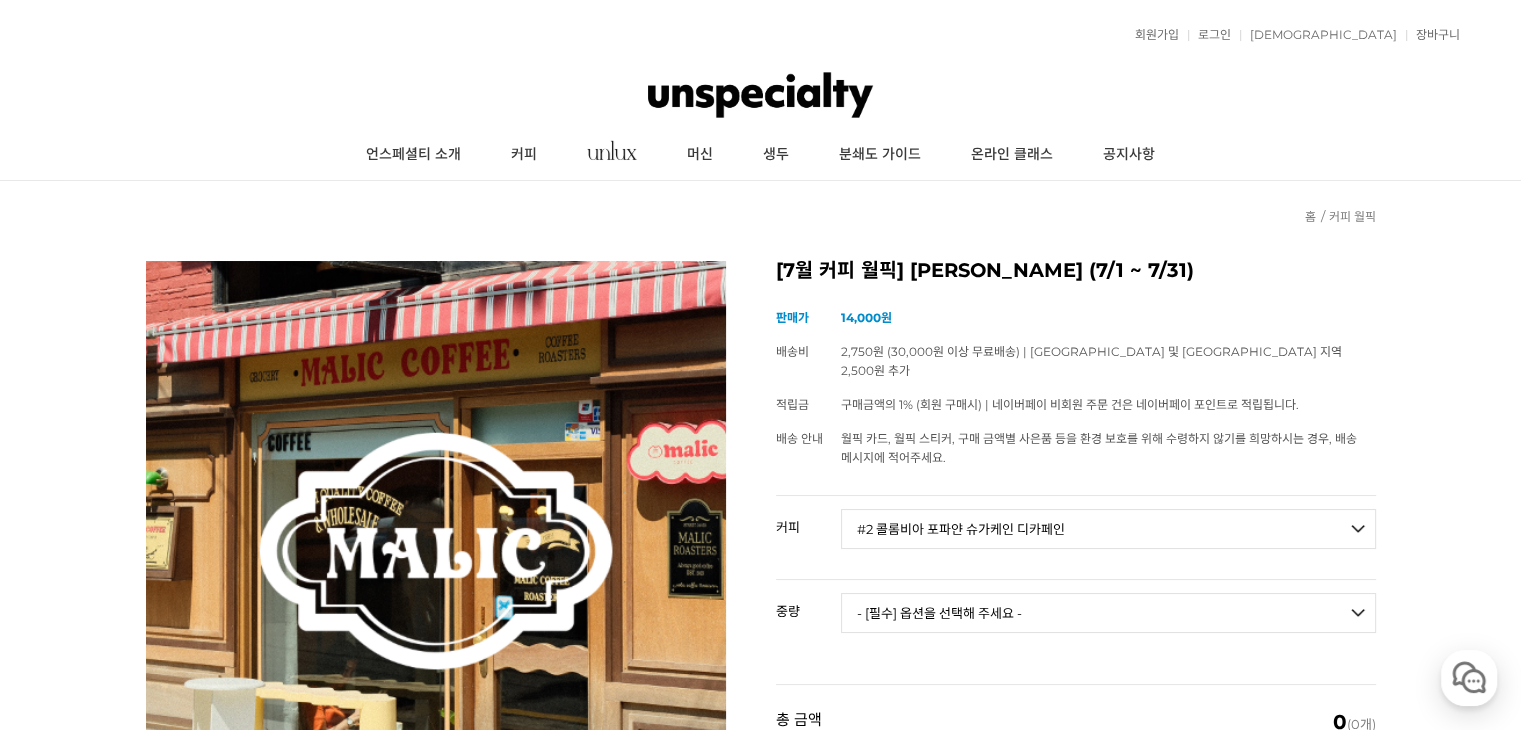 click on "- [필수] 옵션을 선택해 주세요 - ------------------- 언스페셜티 분쇄도 가이드 종이(주문 1개당 최대 1개 제공) 그레이프 쥬스 (언스페셜티 블렌드) 애플 쥬스 (언스페셜티 블렌드) 허니 자몽 쥬스 (언스페셜티 블렌드) [기획상품] 2024 Best of Panama 3종 10g 레시피팩 프루티 블렌드 마일드 블렌드 모닝 블렌드 #1 탄자니아 아카시아 힐스 게이샤 AA 풀리 워시드 [품절] #2 콜롬비아 포파얀 슈가케인 디카페인 #3 에티오피아 알로 타미루 미리가 74158 워시드 #4 에티오피아 첼베사 워시드 디카페인 #5 케냐 뚱구리 AB 풀리 워시드 [품절] #6 에티오피아 버그 우 셀렉션 에얼룸 내추럴 (Lot2) #7 에티오피아 알로 타미루 무라고 74158 클래식 워시드 #8 케냐 은가라투아 AB 워시드 (Lot 159) [품절] [7.4 오픈] #9 온두라스 마리사벨 카바예로 파카마라 워시드 #24 페루 알토 미라도르 게이샤 워시드" at bounding box center [1108, 529] 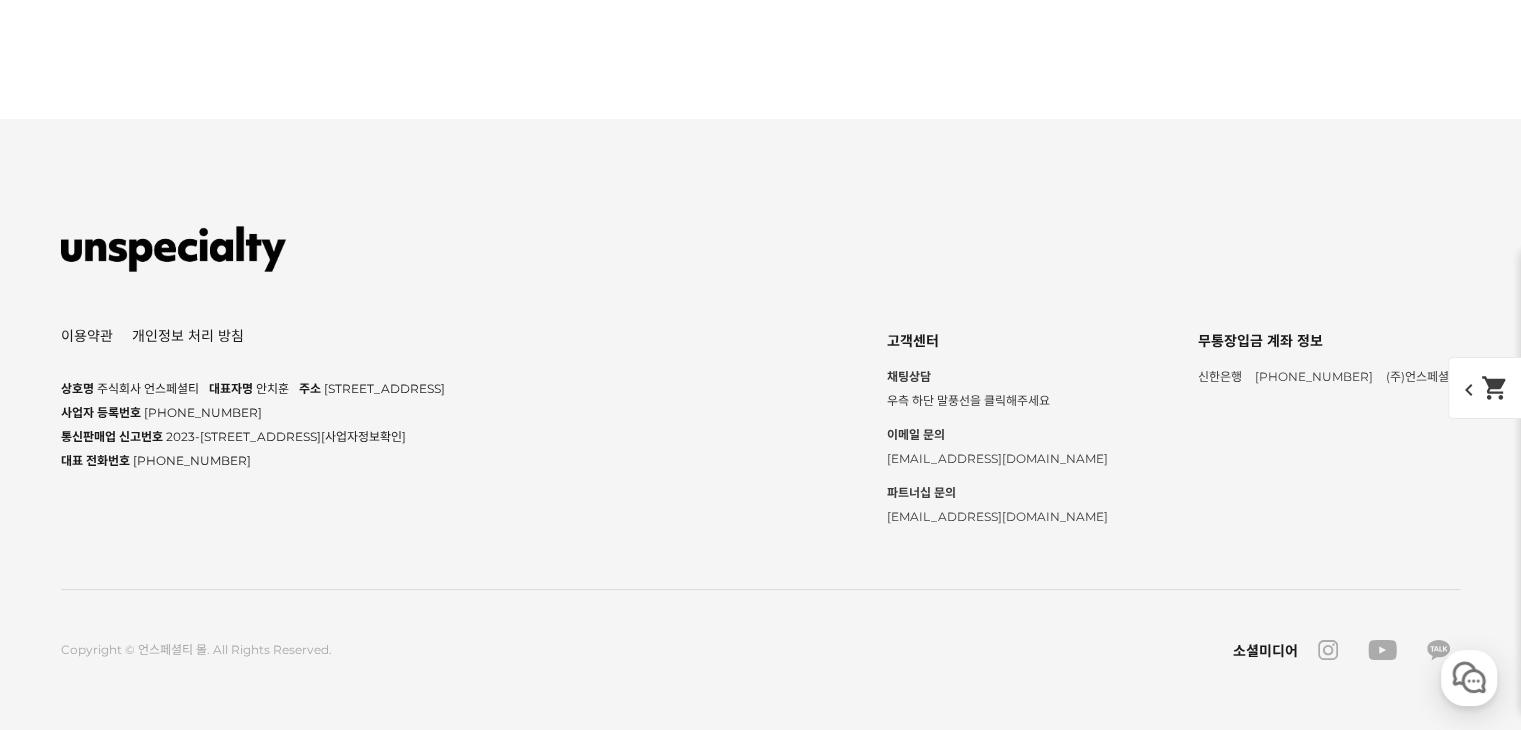 scroll, scrollTop: 41800, scrollLeft: 0, axis: vertical 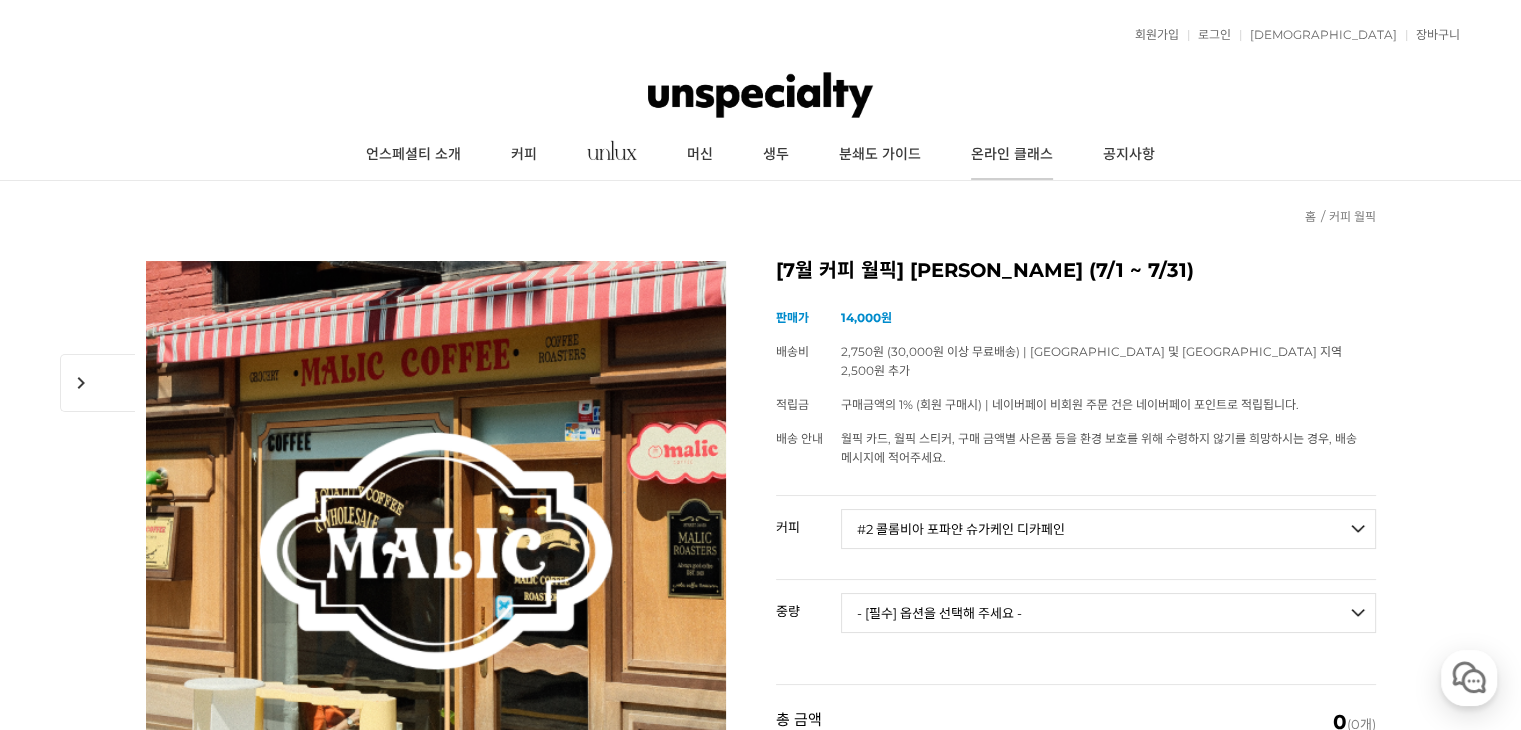 click on "온라인 클래스" at bounding box center (1012, 155) 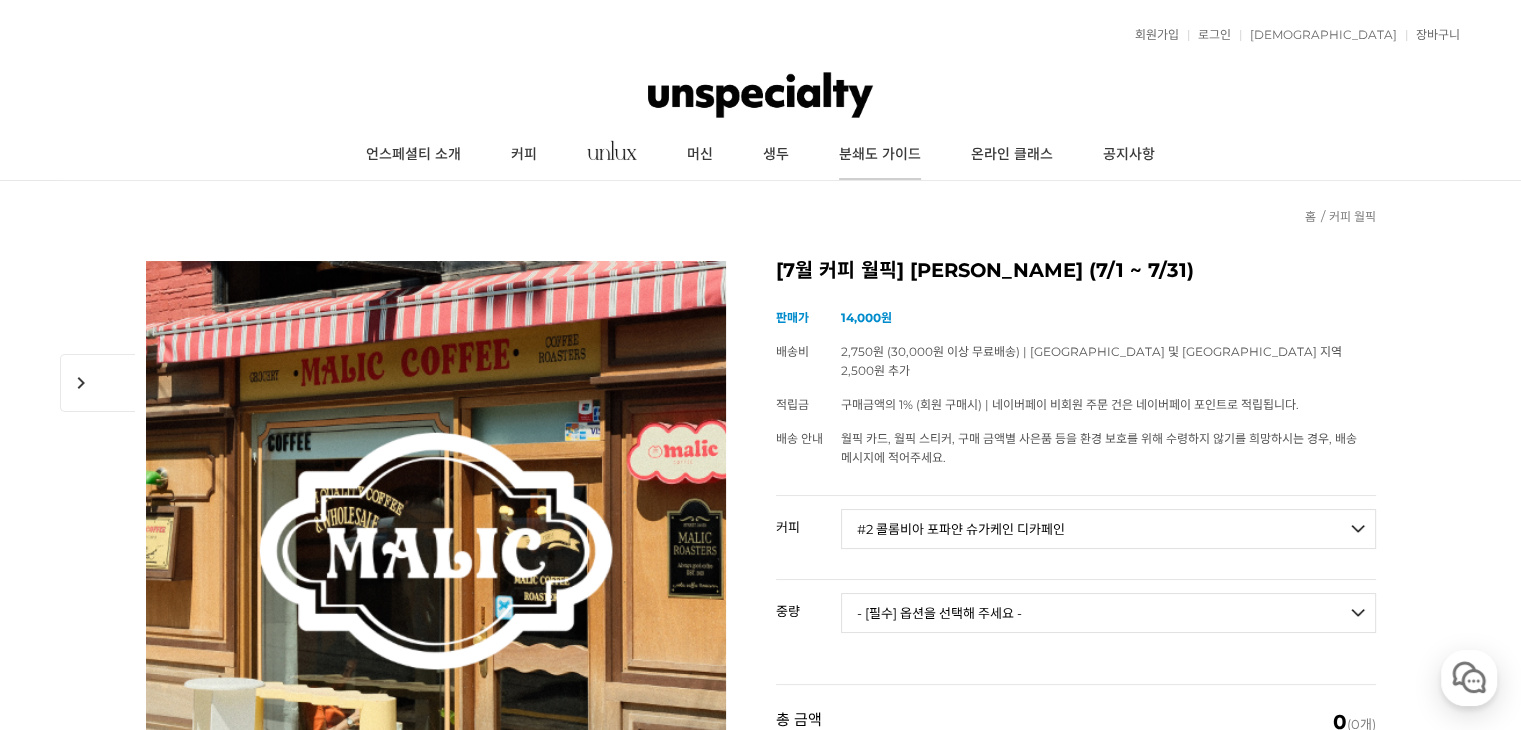 click on "분쇄도 가이드" at bounding box center [880, 155] 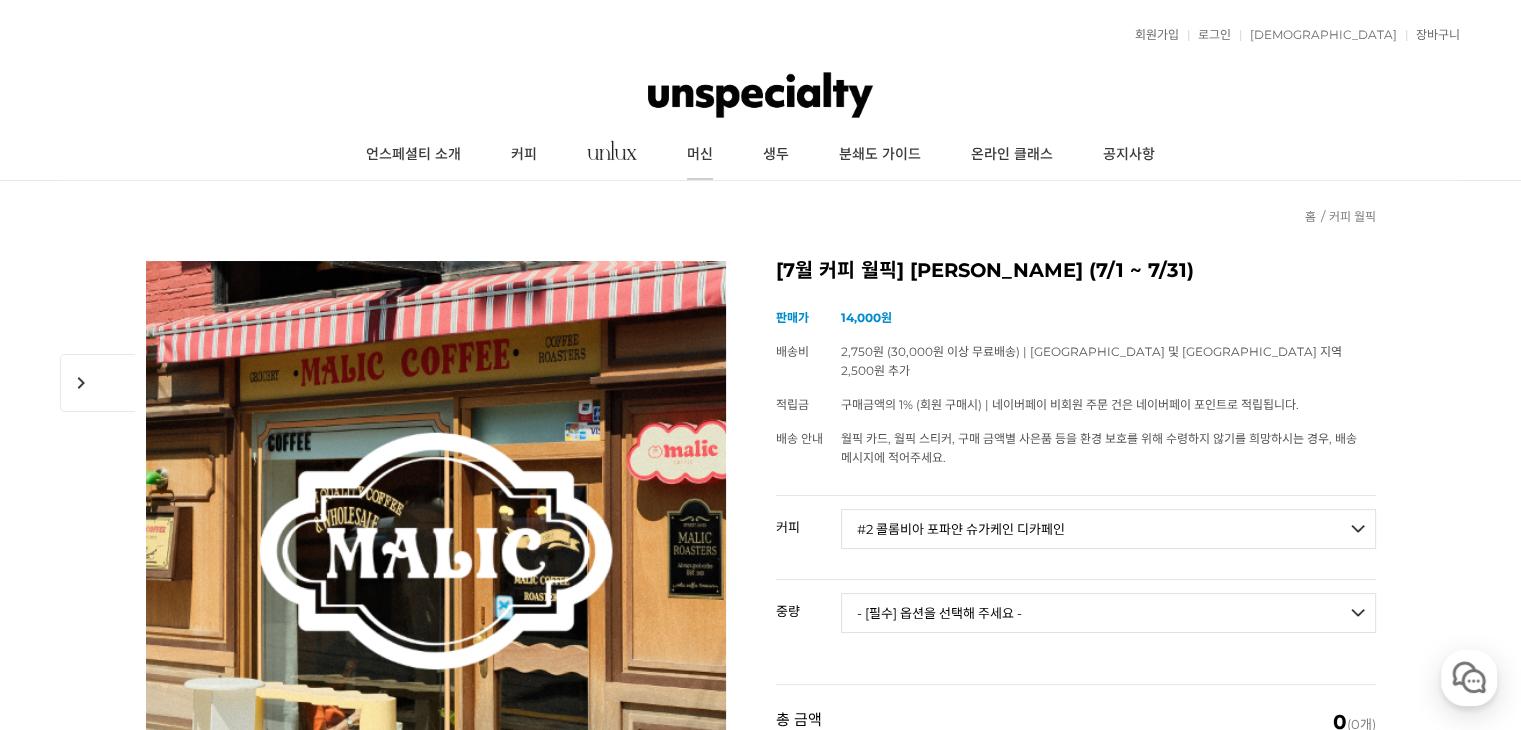 click on "머신" at bounding box center [700, 155] 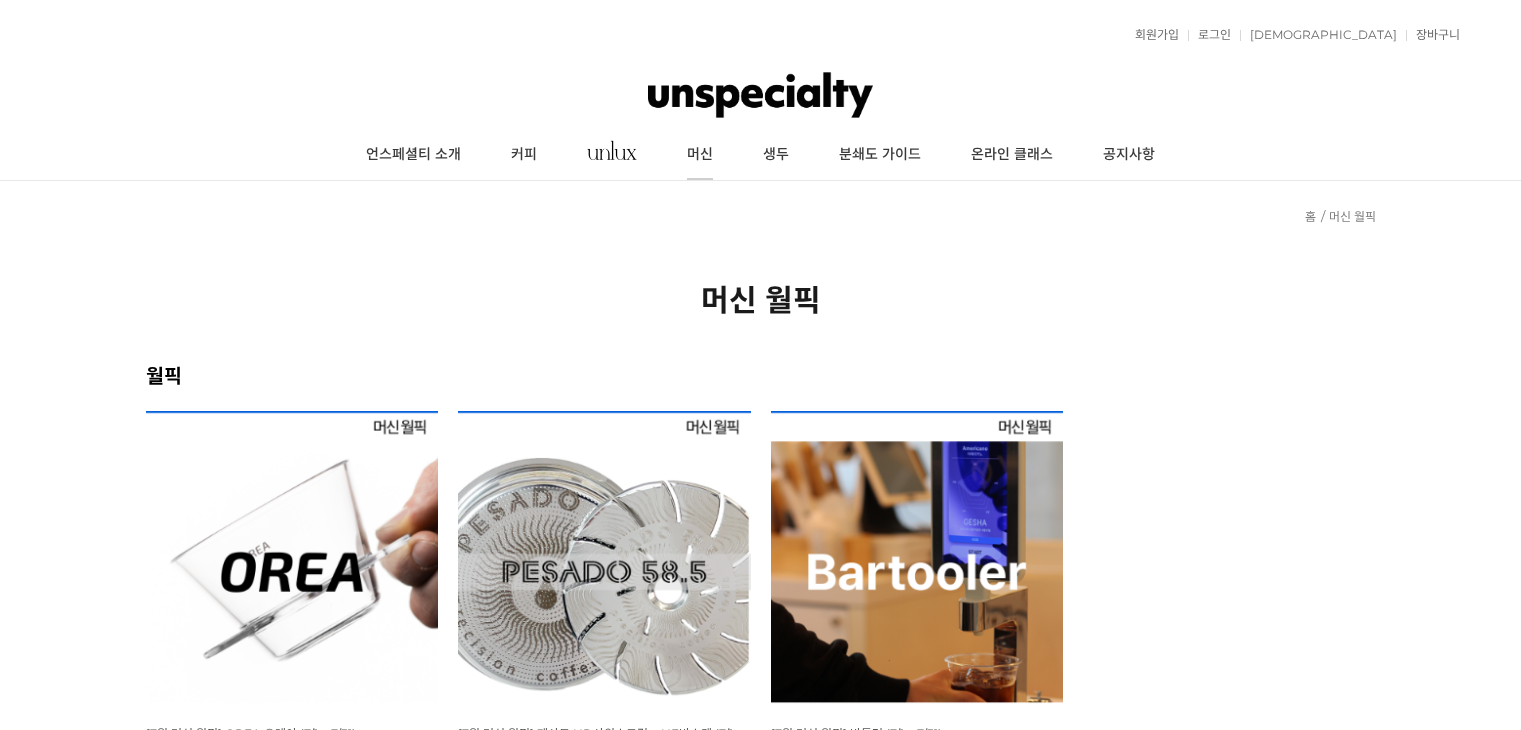 scroll, scrollTop: 0, scrollLeft: 0, axis: both 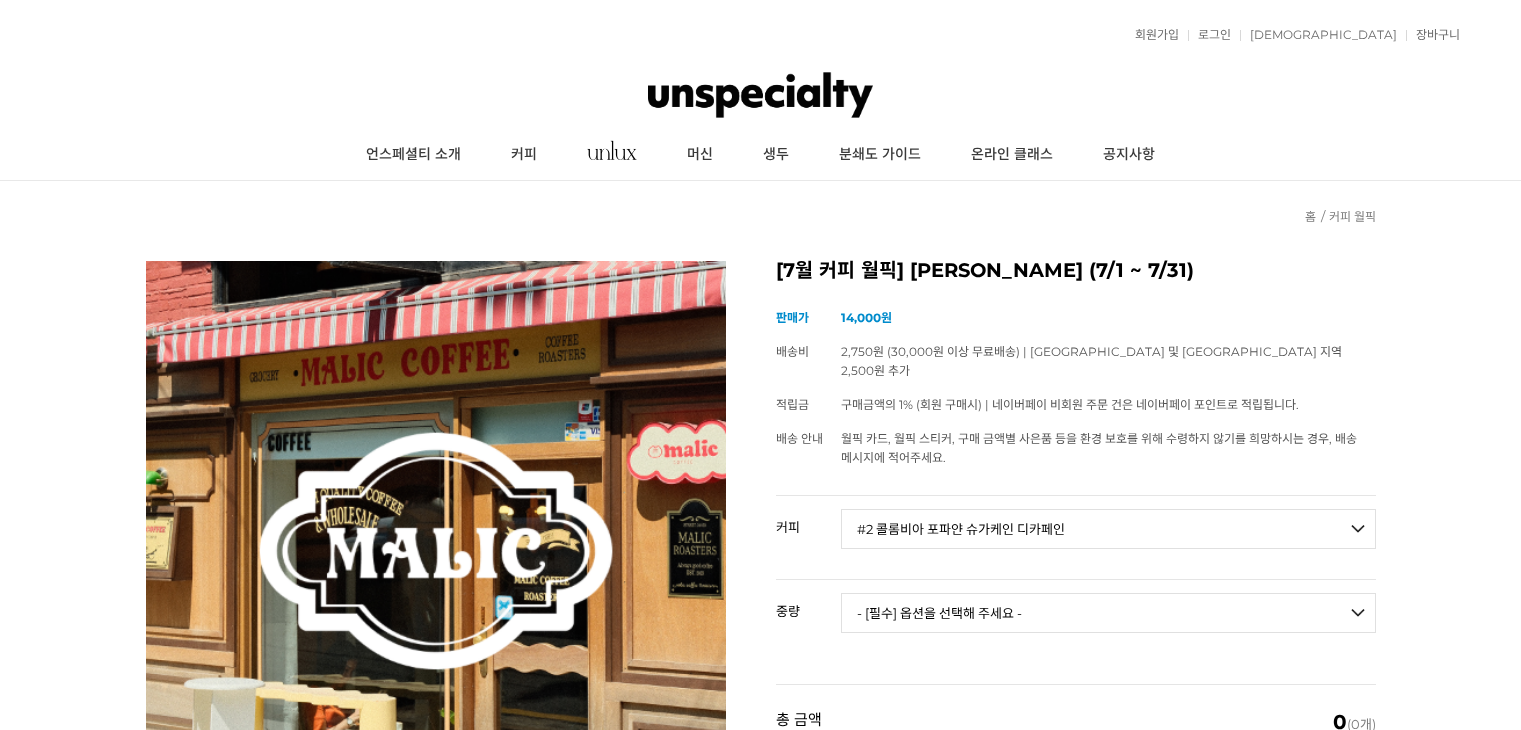 select on "#2 콜롬비아 포파얀 슈가케인 디카페인" 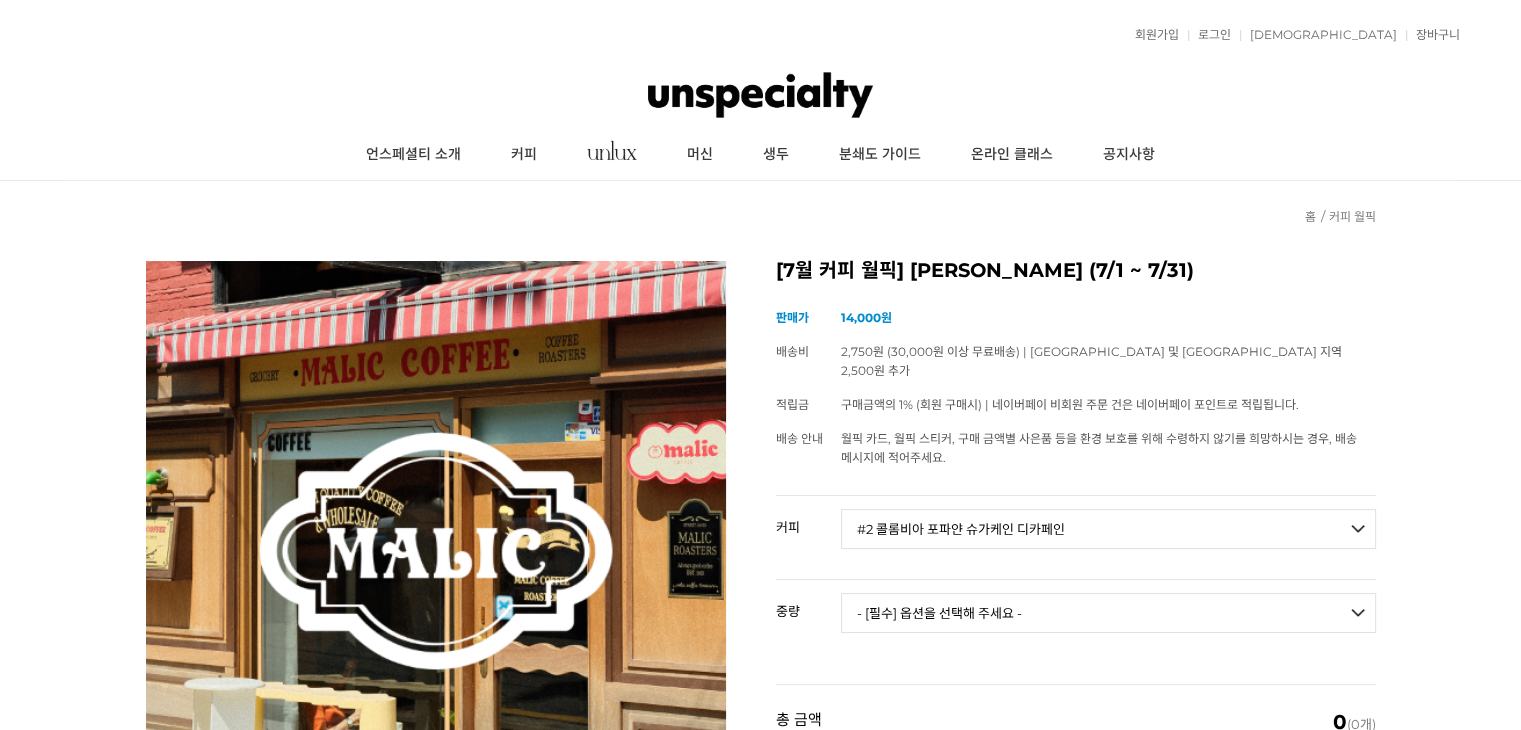 scroll, scrollTop: 0, scrollLeft: 0, axis: both 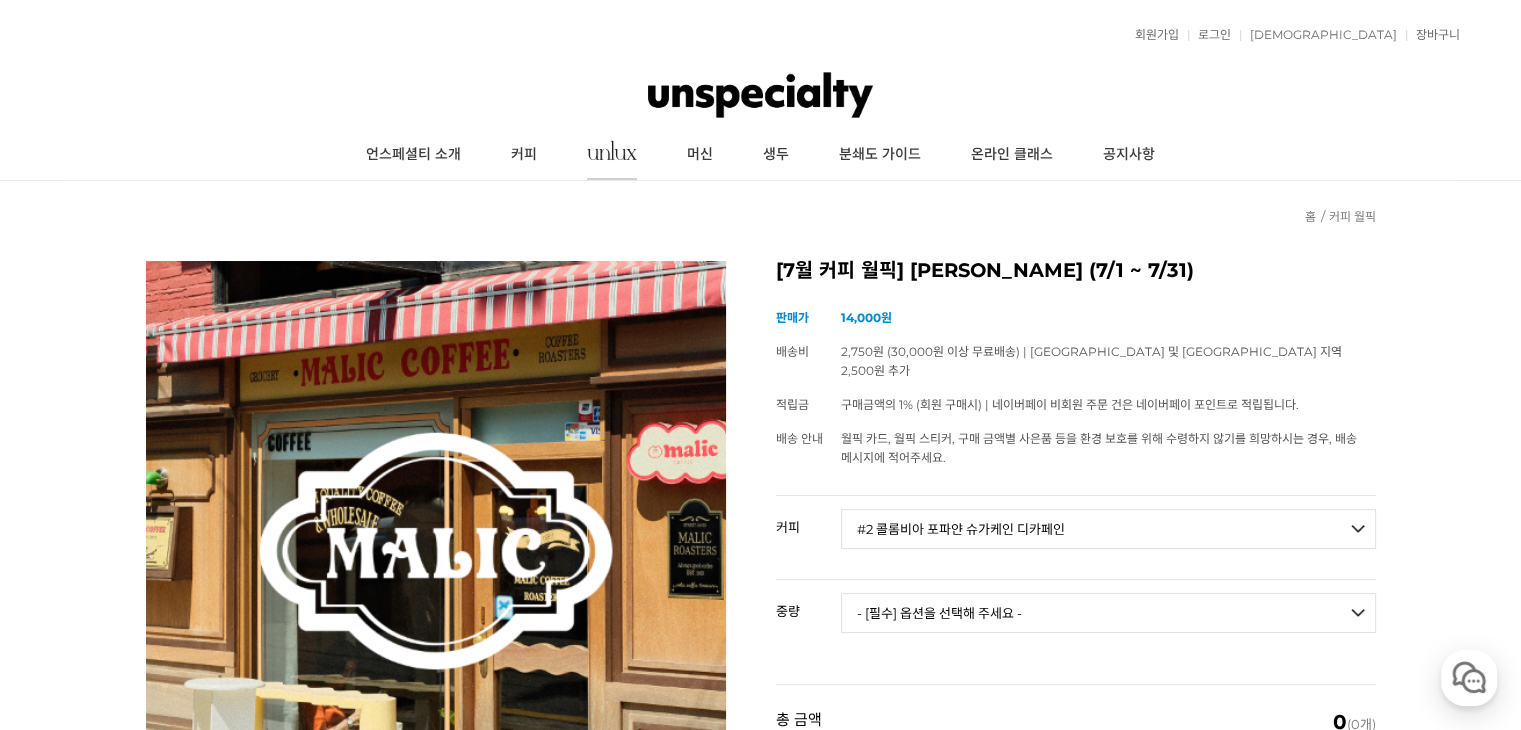 click at bounding box center (612, 155) 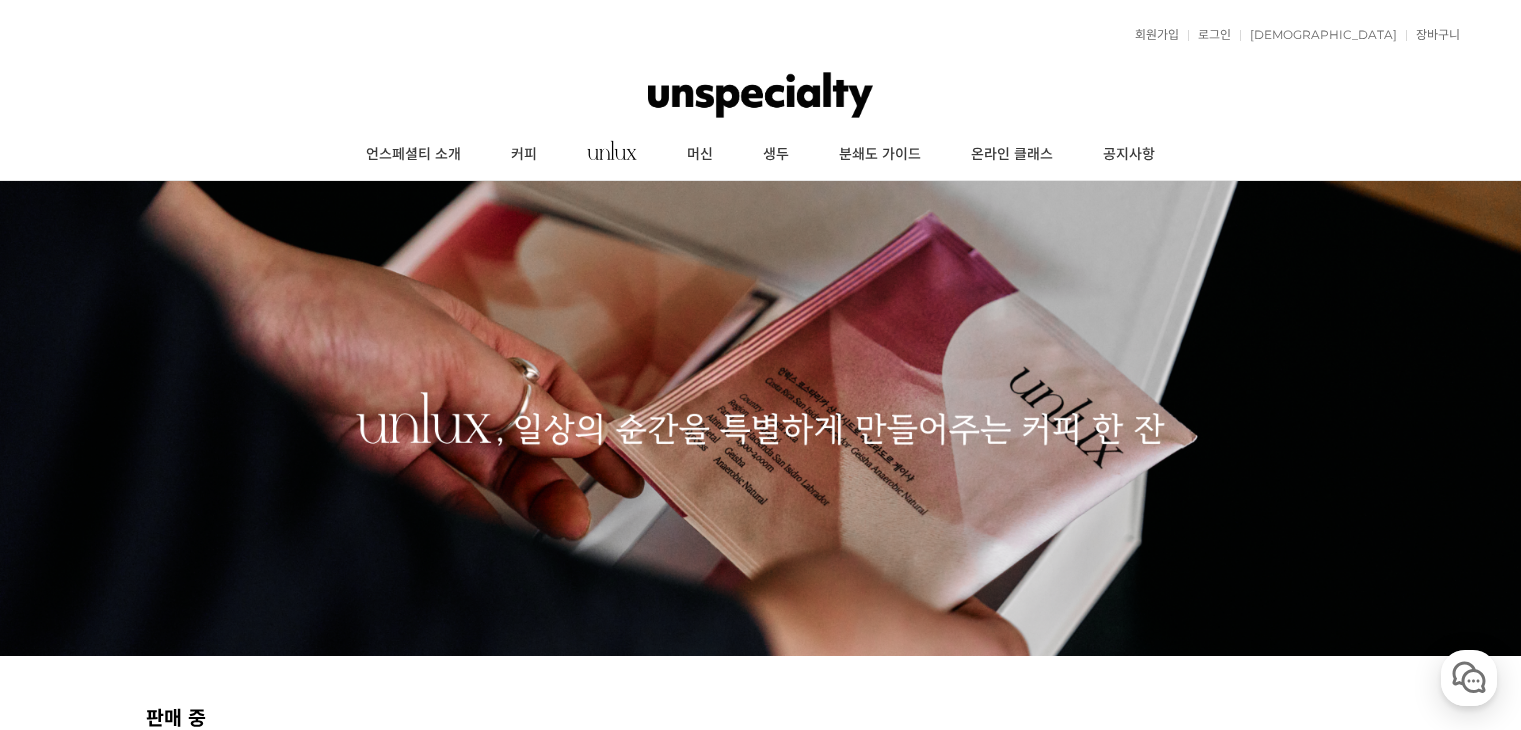 scroll, scrollTop: 0, scrollLeft: 0, axis: both 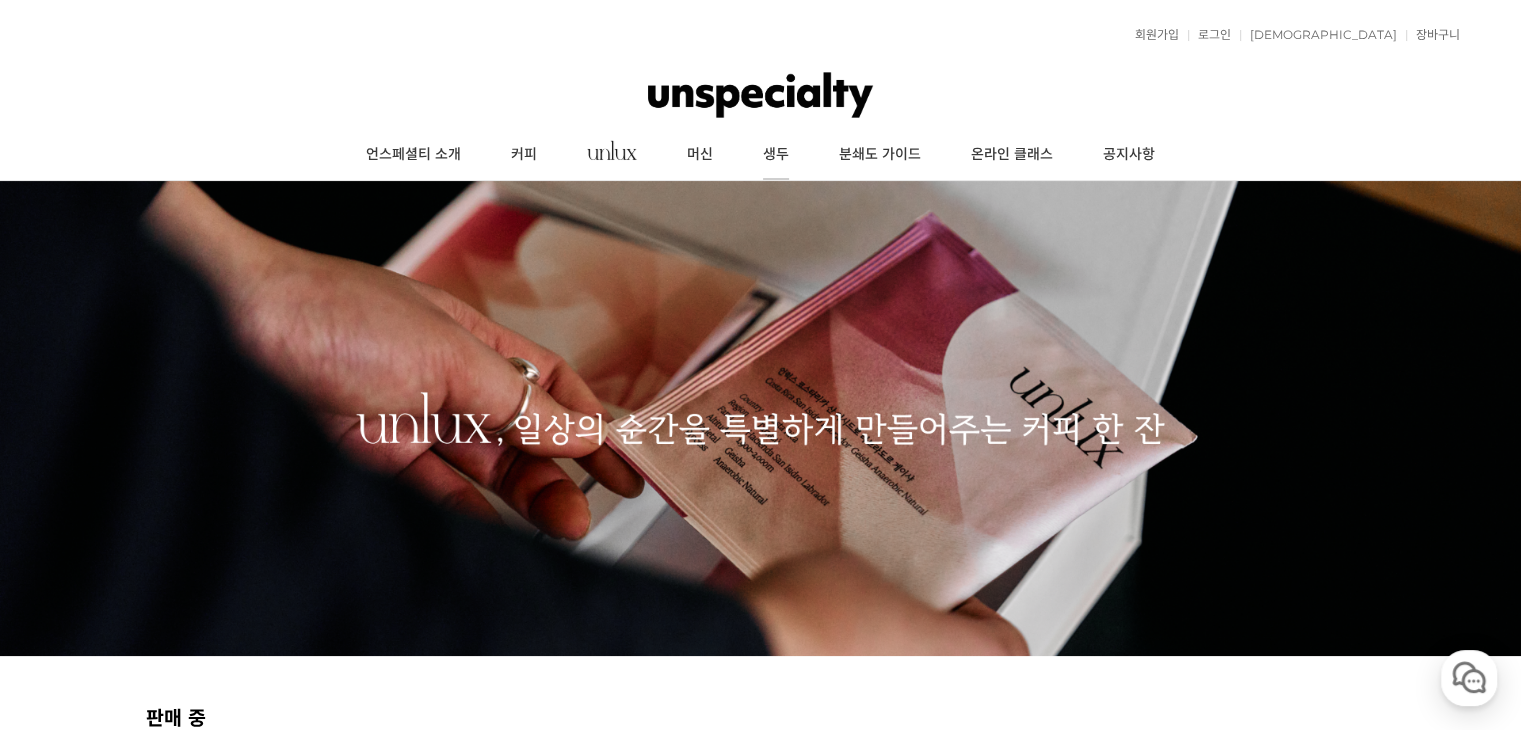 click on "생두" at bounding box center [776, 155] 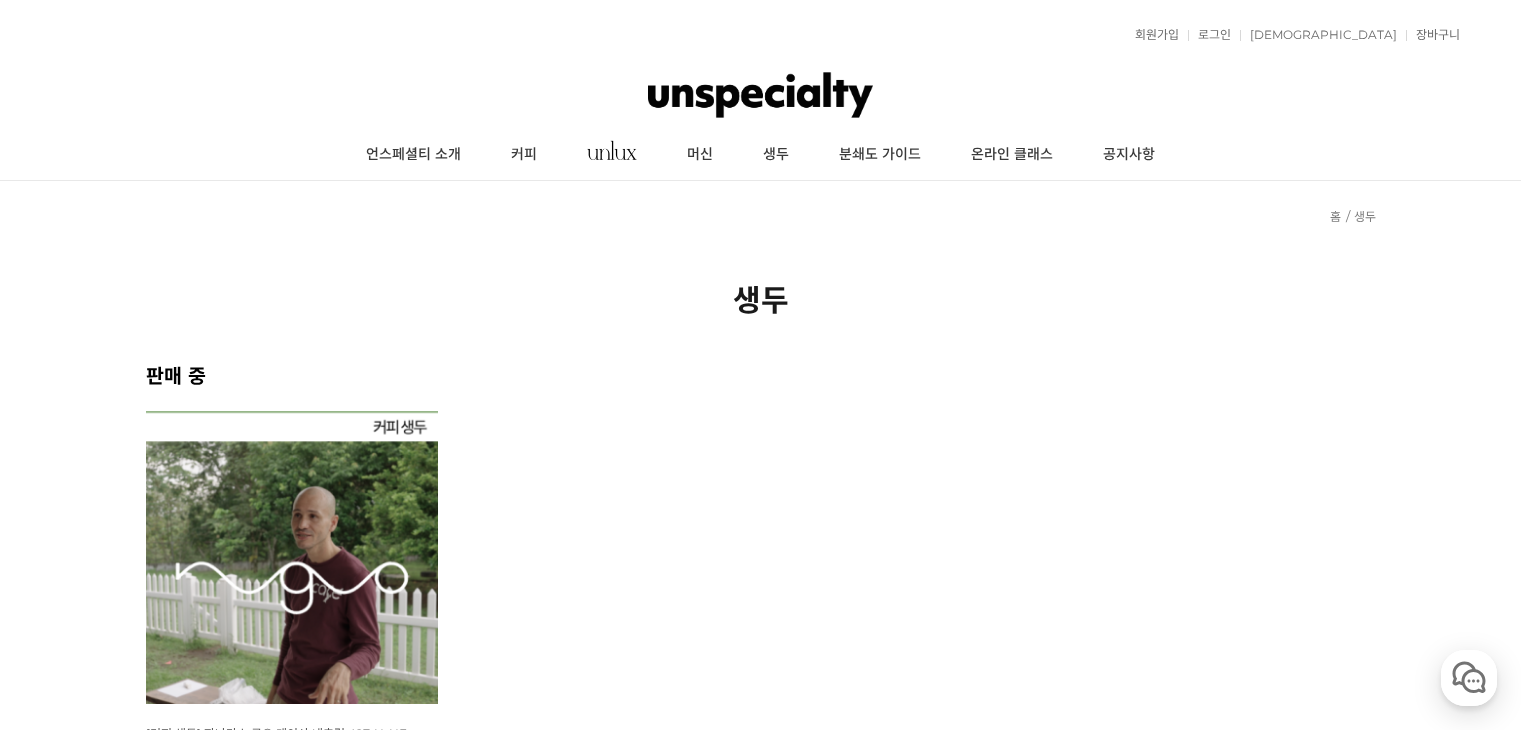 scroll, scrollTop: 0, scrollLeft: 0, axis: both 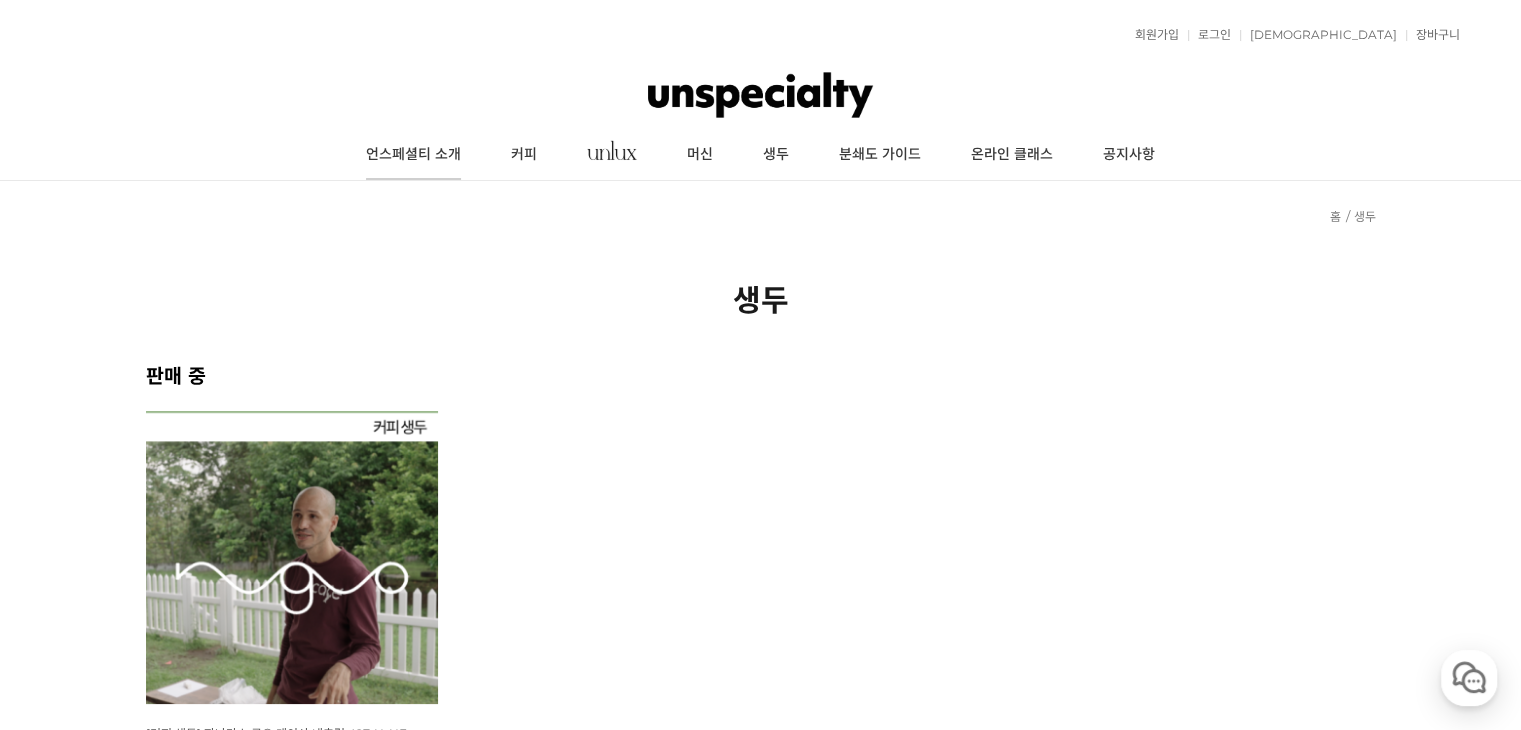 click on "언스페셜티 소개" at bounding box center [413, 155] 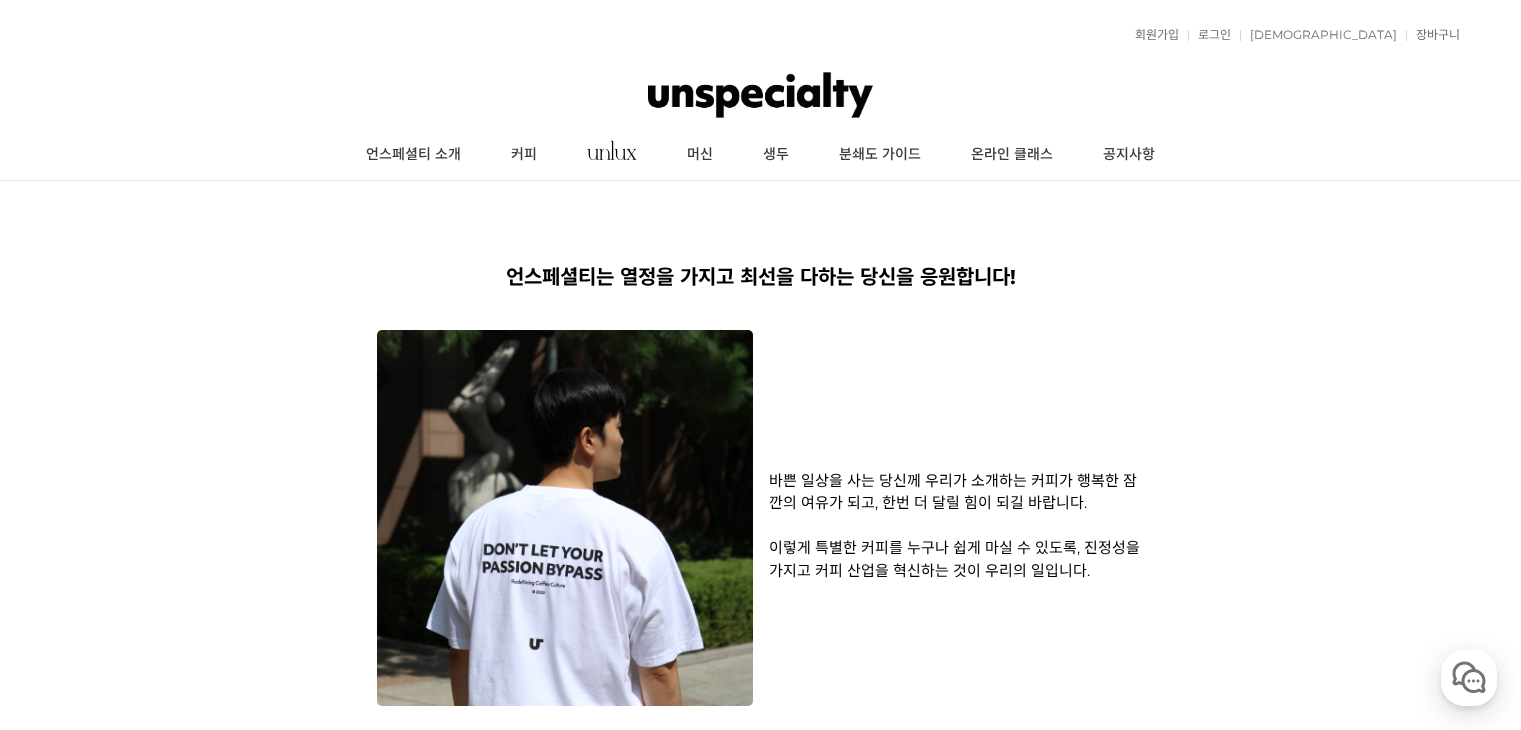 scroll, scrollTop: 0, scrollLeft: 0, axis: both 